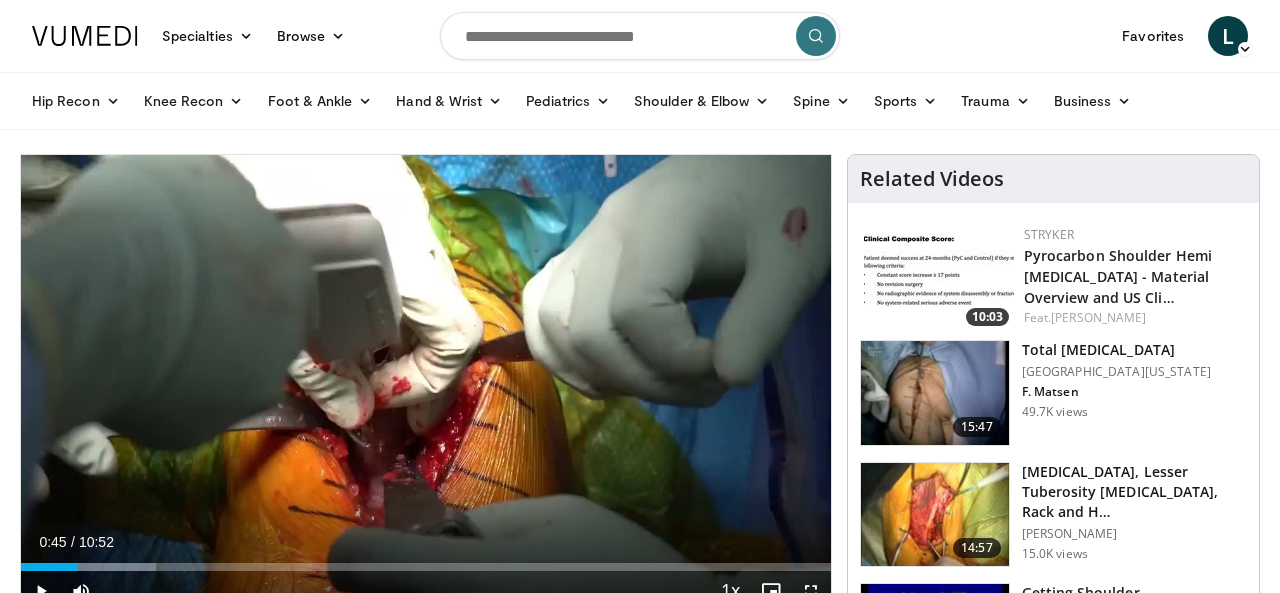 scroll, scrollTop: 134, scrollLeft: 0, axis: vertical 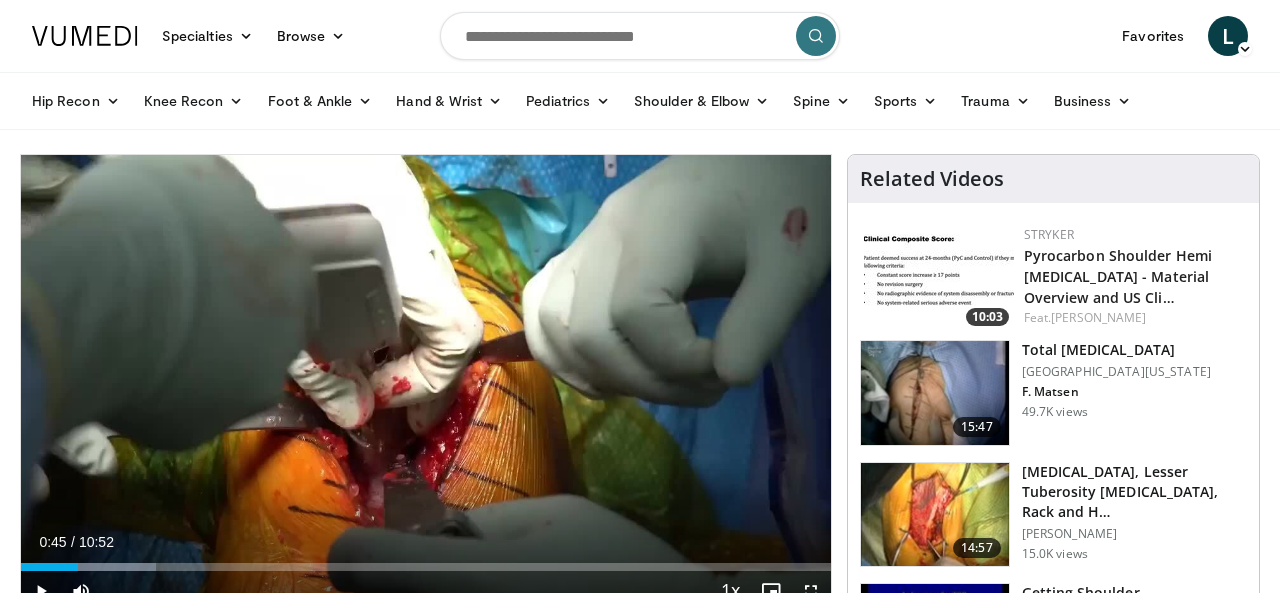 click at bounding box center [640, 36] 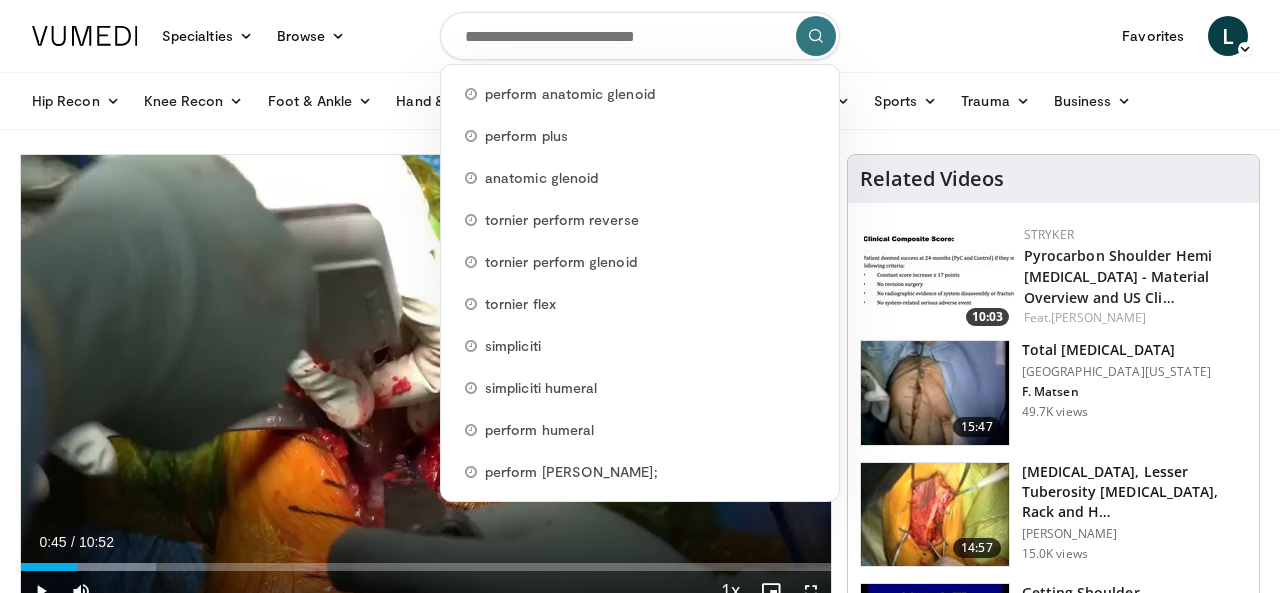 click on "Specialties
Adult & Family Medicine
Allergy, Asthma, Immunology
Anesthesiology
Cardiology
Dental
Dermatology
Endocrinology
Gastroenterology & Hepatology
General Surgery
Hematology & Oncology
Infectious Disease
Nephrology
Neurology
Neurosurgery
Obstetrics & Gynecology
Ophthalmology
Oral Maxillofacial
Orthopaedics
Otolaryngology
Pediatrics
Plastic Surgery
Podiatry
Psychiatry
Pulmonology
Radiation Oncology
Radiology
Rheumatology
Urology
Browse
L" at bounding box center (640, 36) 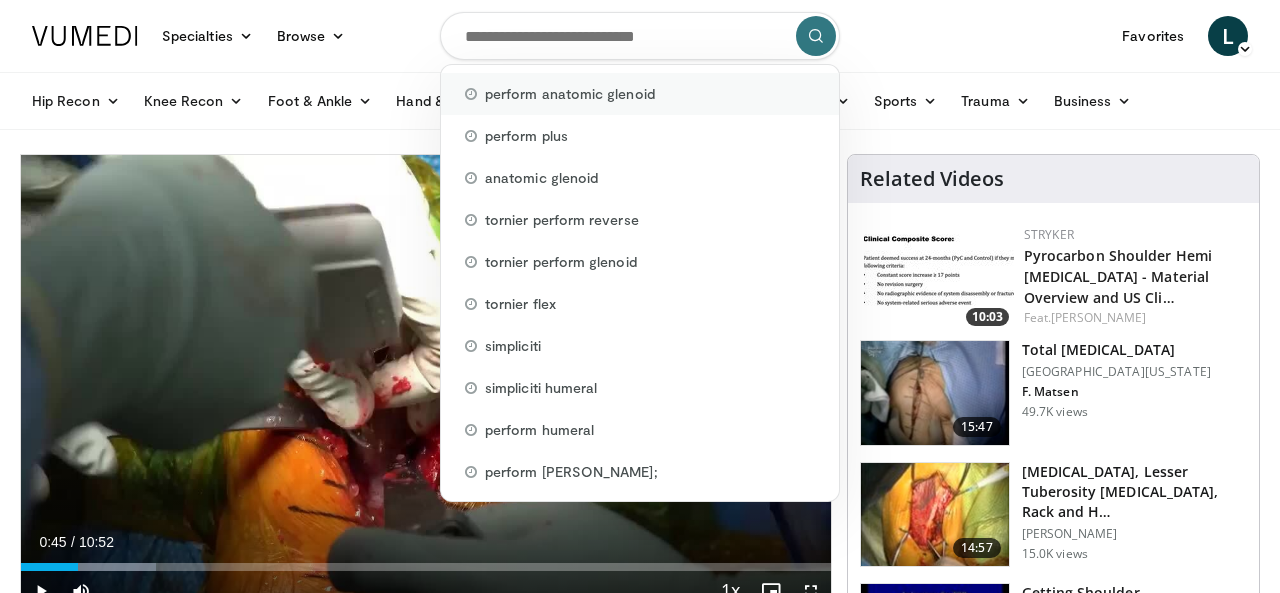 click on "perform anatomic glenoid" at bounding box center [570, 94] 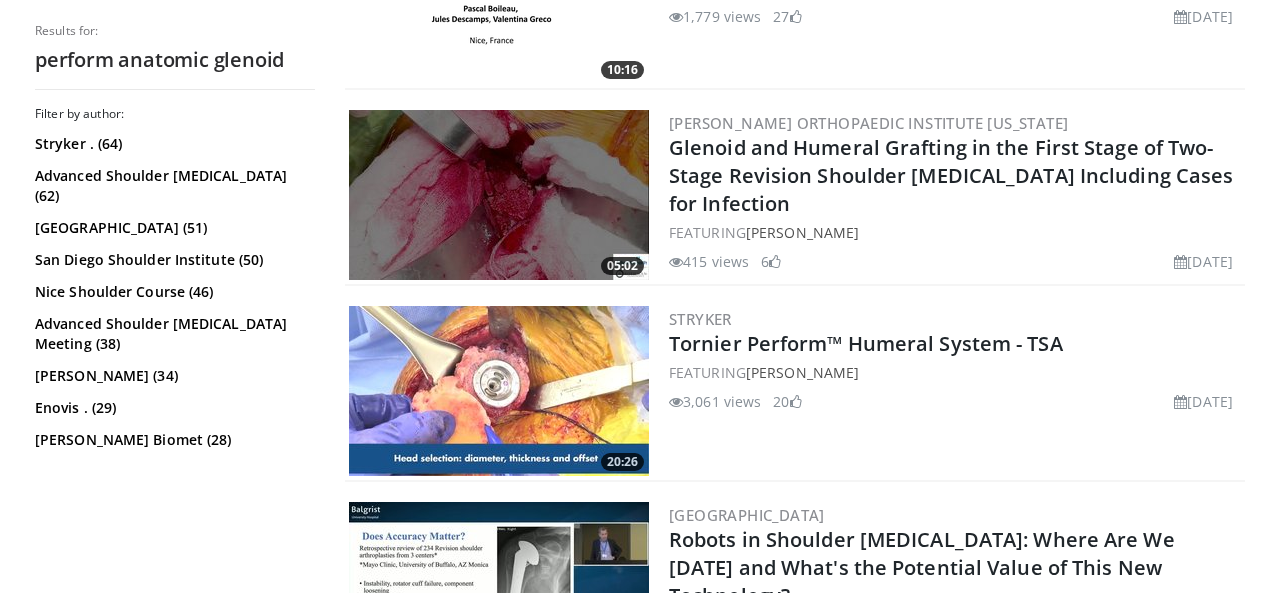 scroll, scrollTop: 4934, scrollLeft: 0, axis: vertical 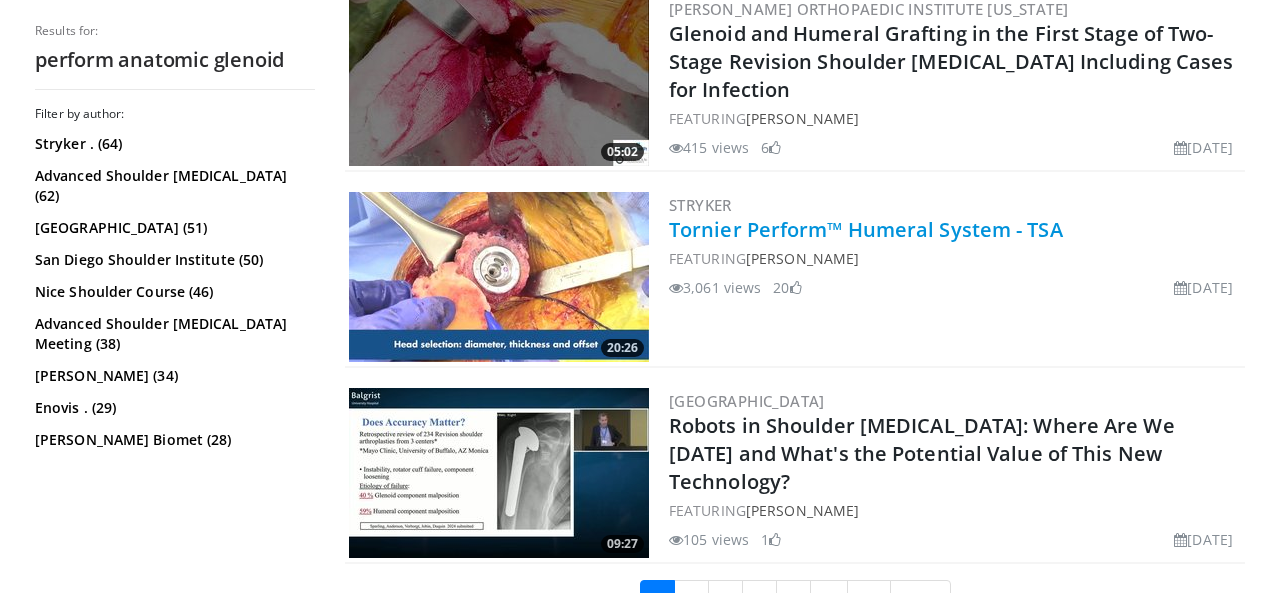click on "Tornier Perform™ Humeral System - TSA" at bounding box center [866, 229] 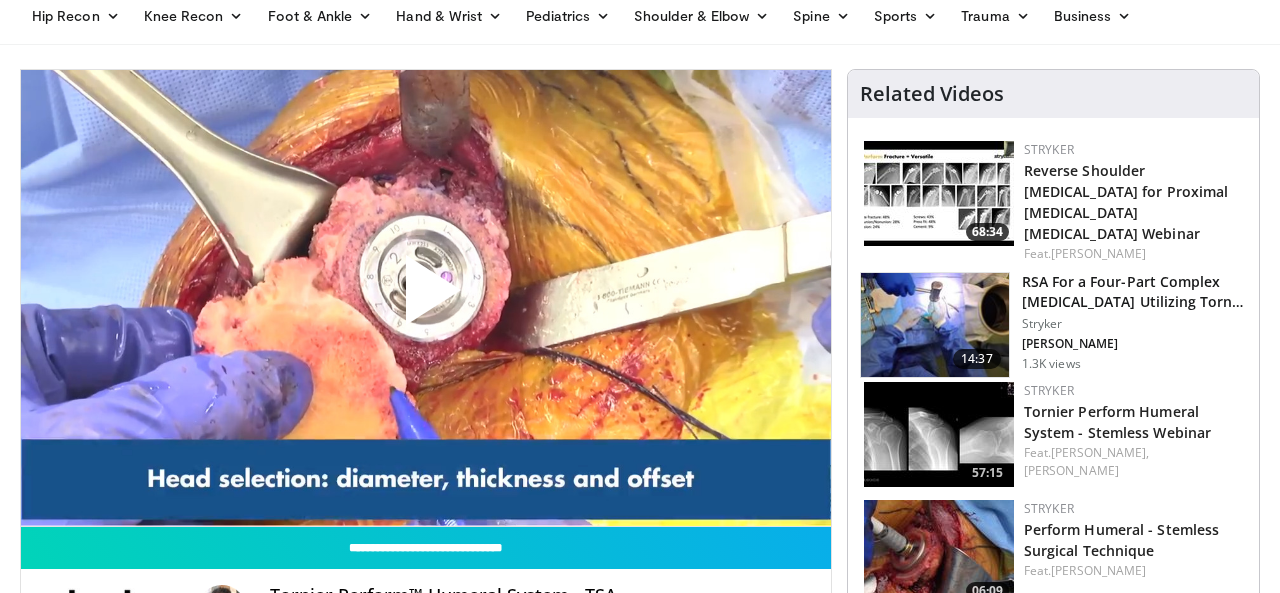 scroll, scrollTop: 84, scrollLeft: 0, axis: vertical 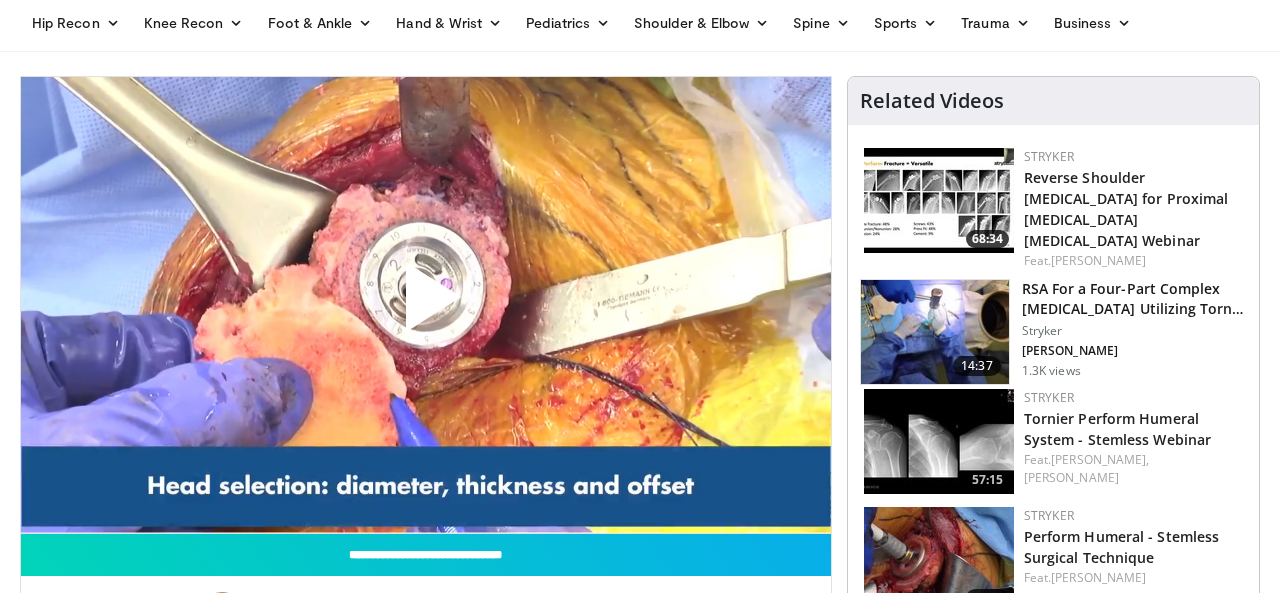 click at bounding box center (426, 305) 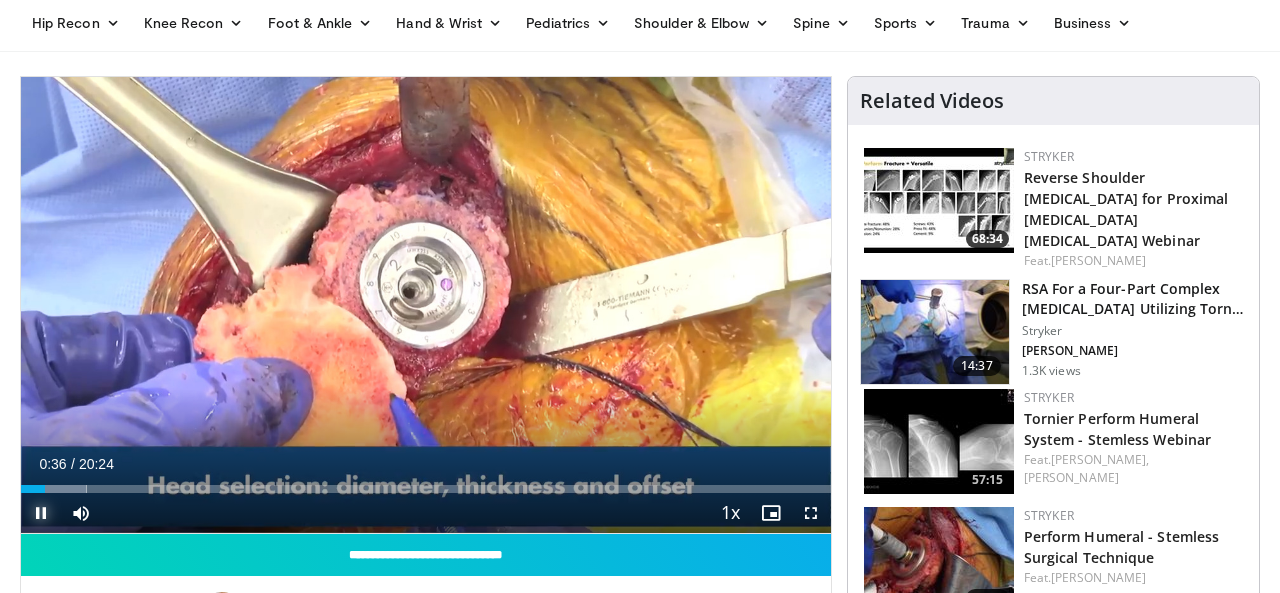 click at bounding box center [41, 513] 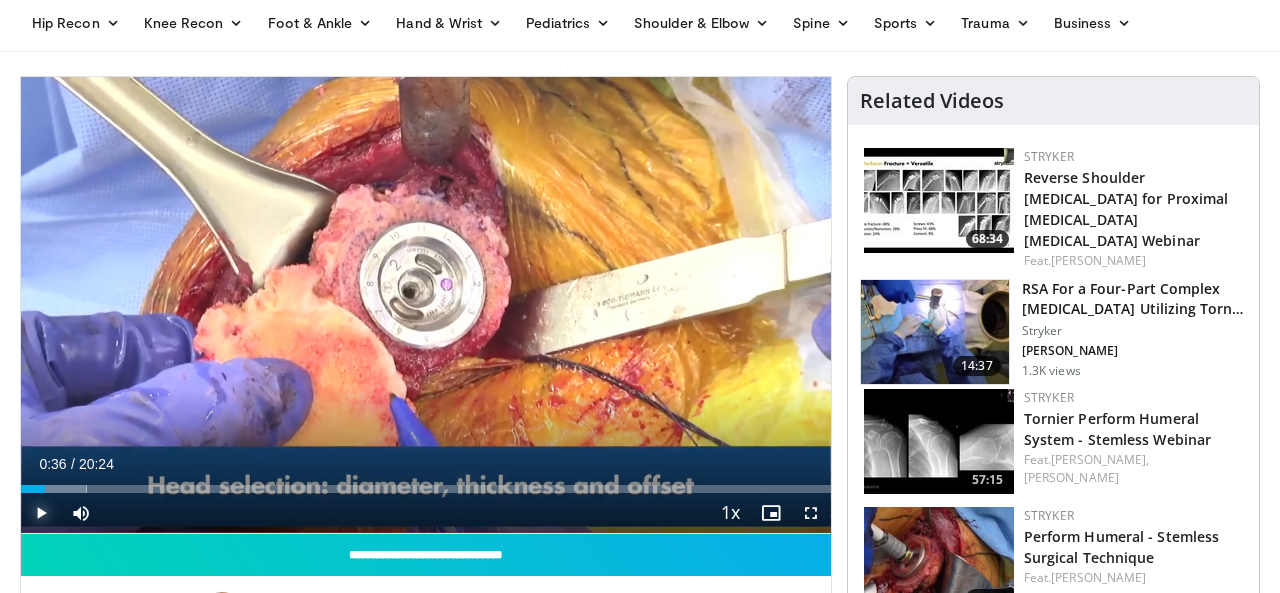click at bounding box center (41, 513) 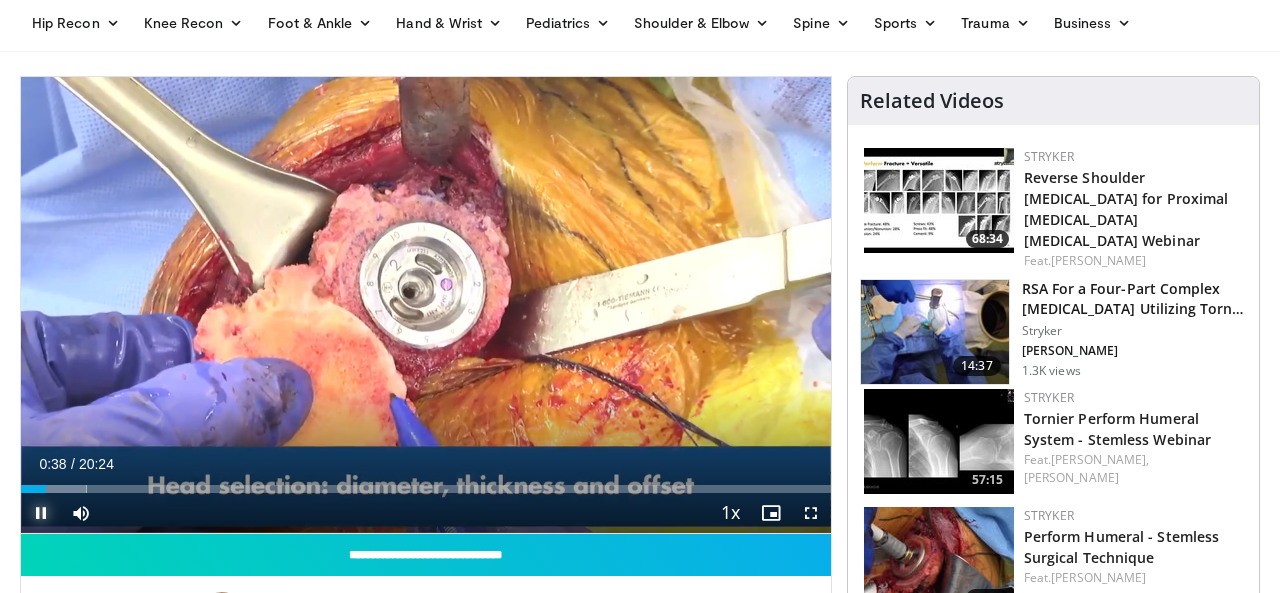 click at bounding box center [41, 513] 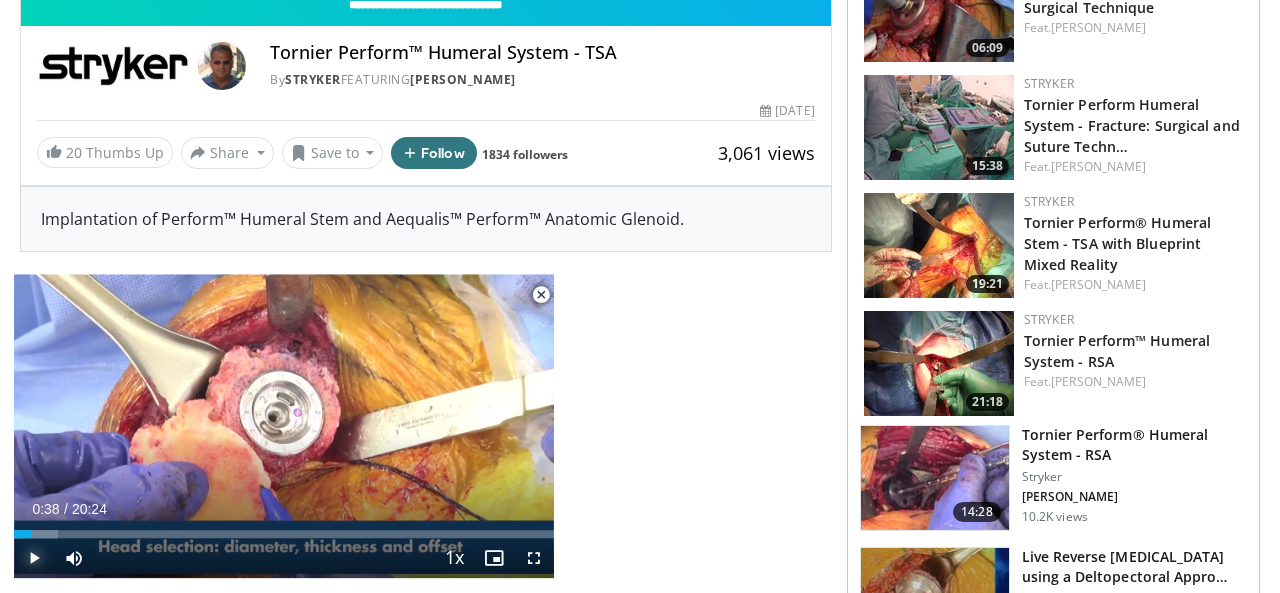 scroll, scrollTop: 661, scrollLeft: 0, axis: vertical 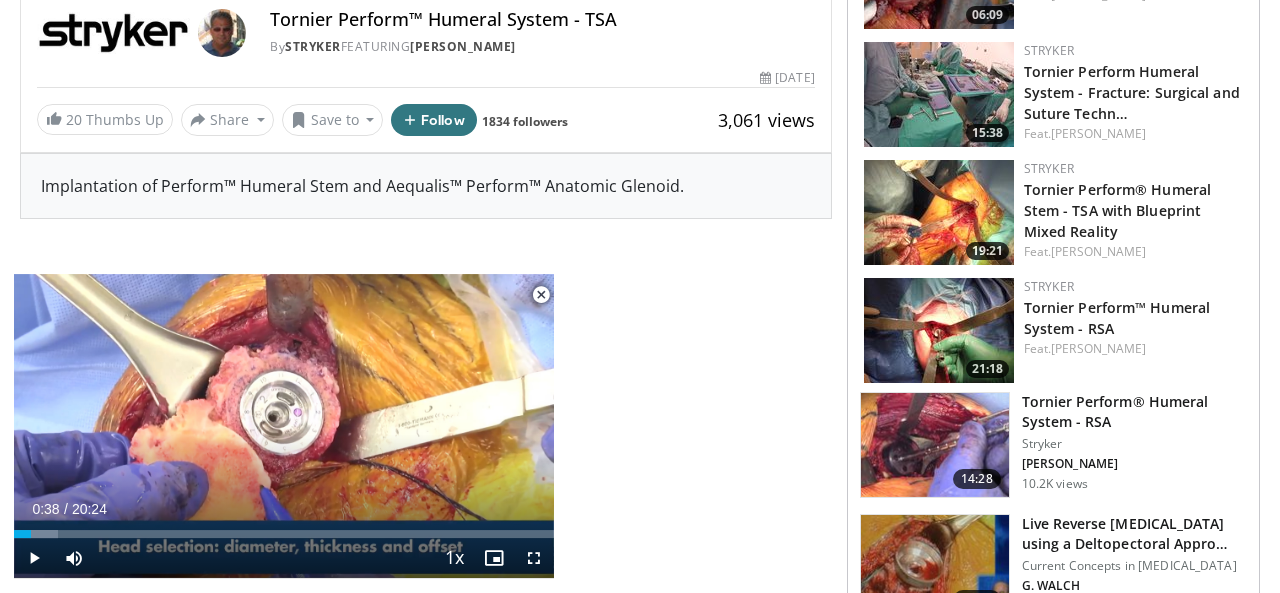 click on "Tornier Perform® Humeral System - RSA" at bounding box center (1134, 412) 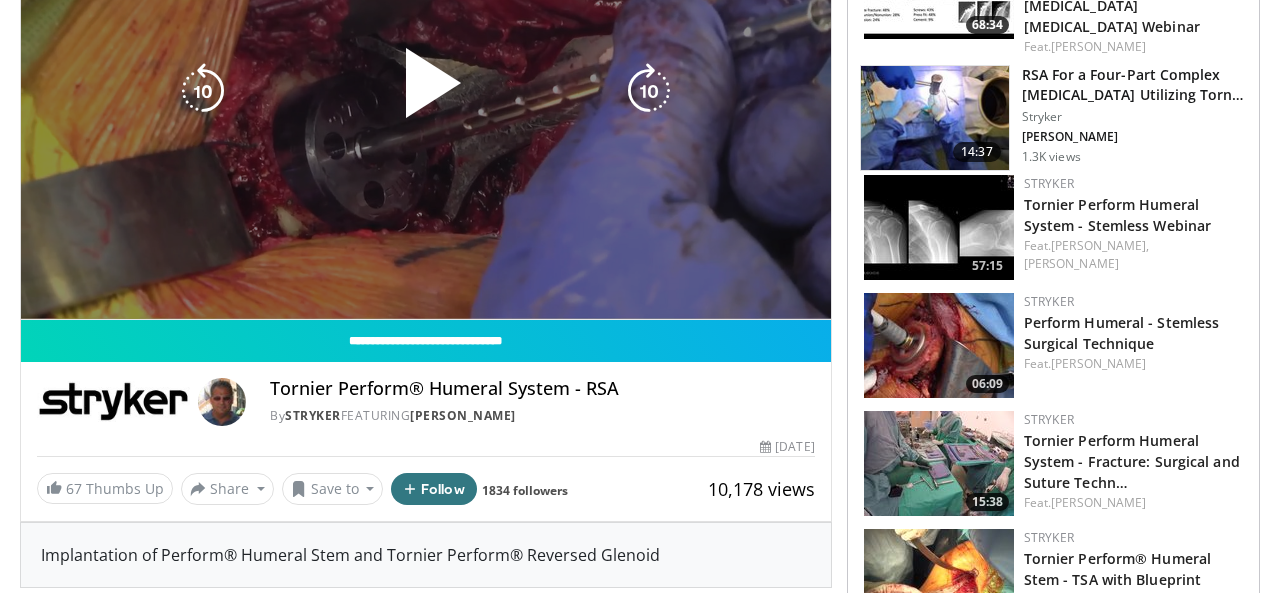 scroll, scrollTop: 98, scrollLeft: 0, axis: vertical 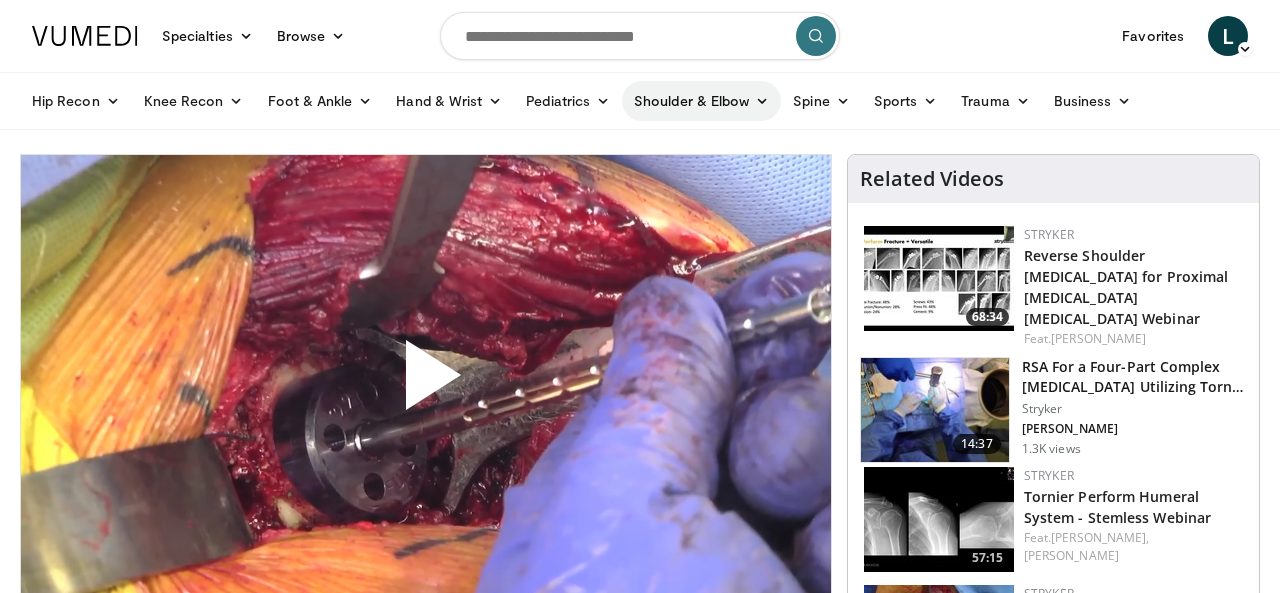 click on "Shoulder & Elbow" at bounding box center (701, 101) 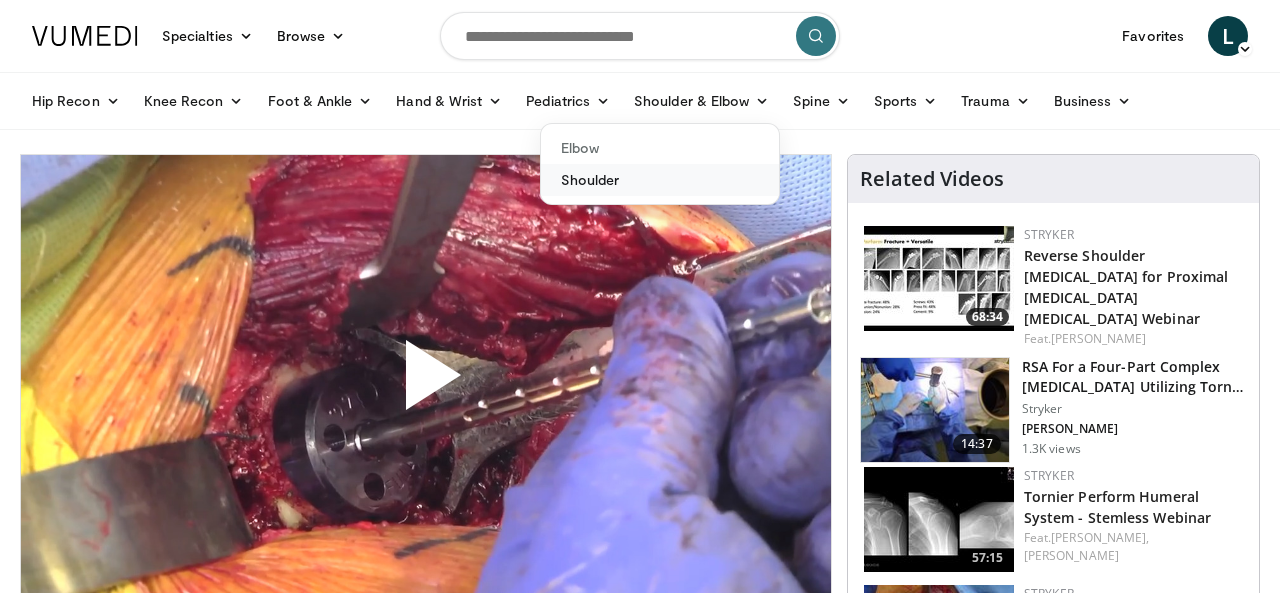 click on "Shoulder" at bounding box center (660, 180) 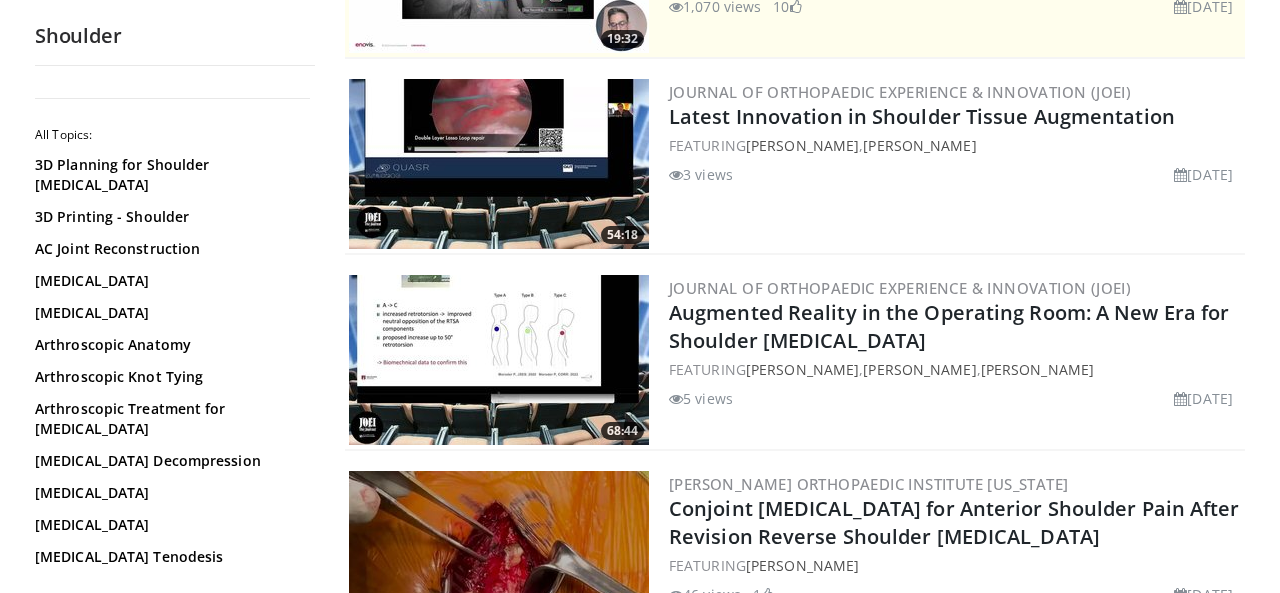 scroll, scrollTop: 0, scrollLeft: 0, axis: both 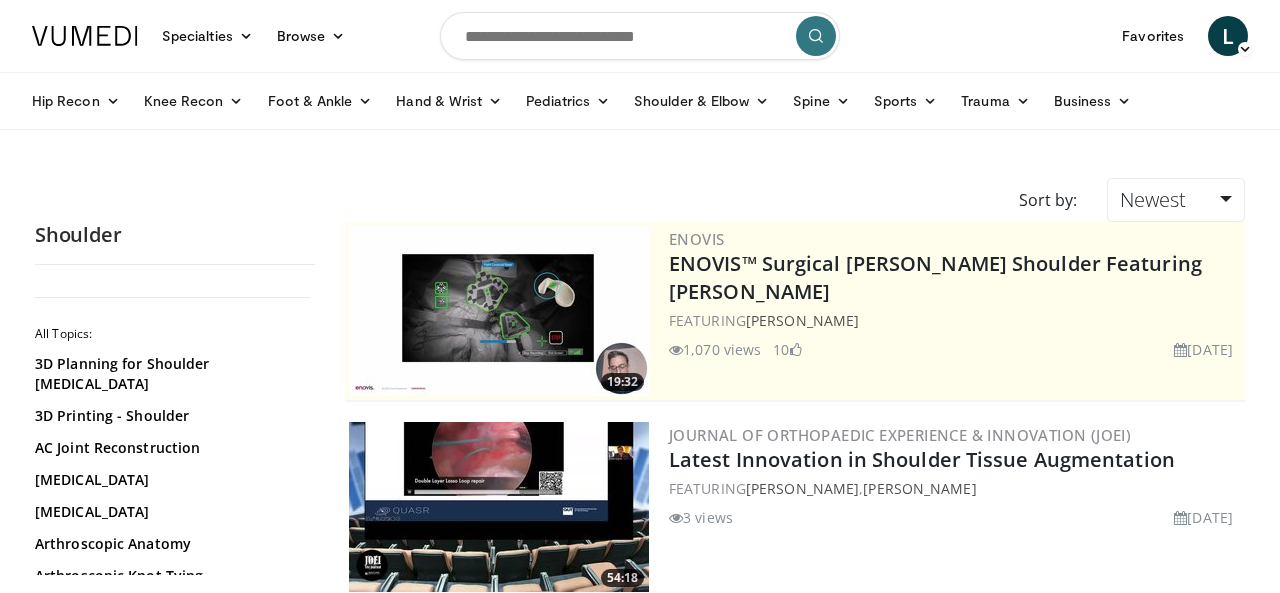 click at bounding box center (640, 36) 